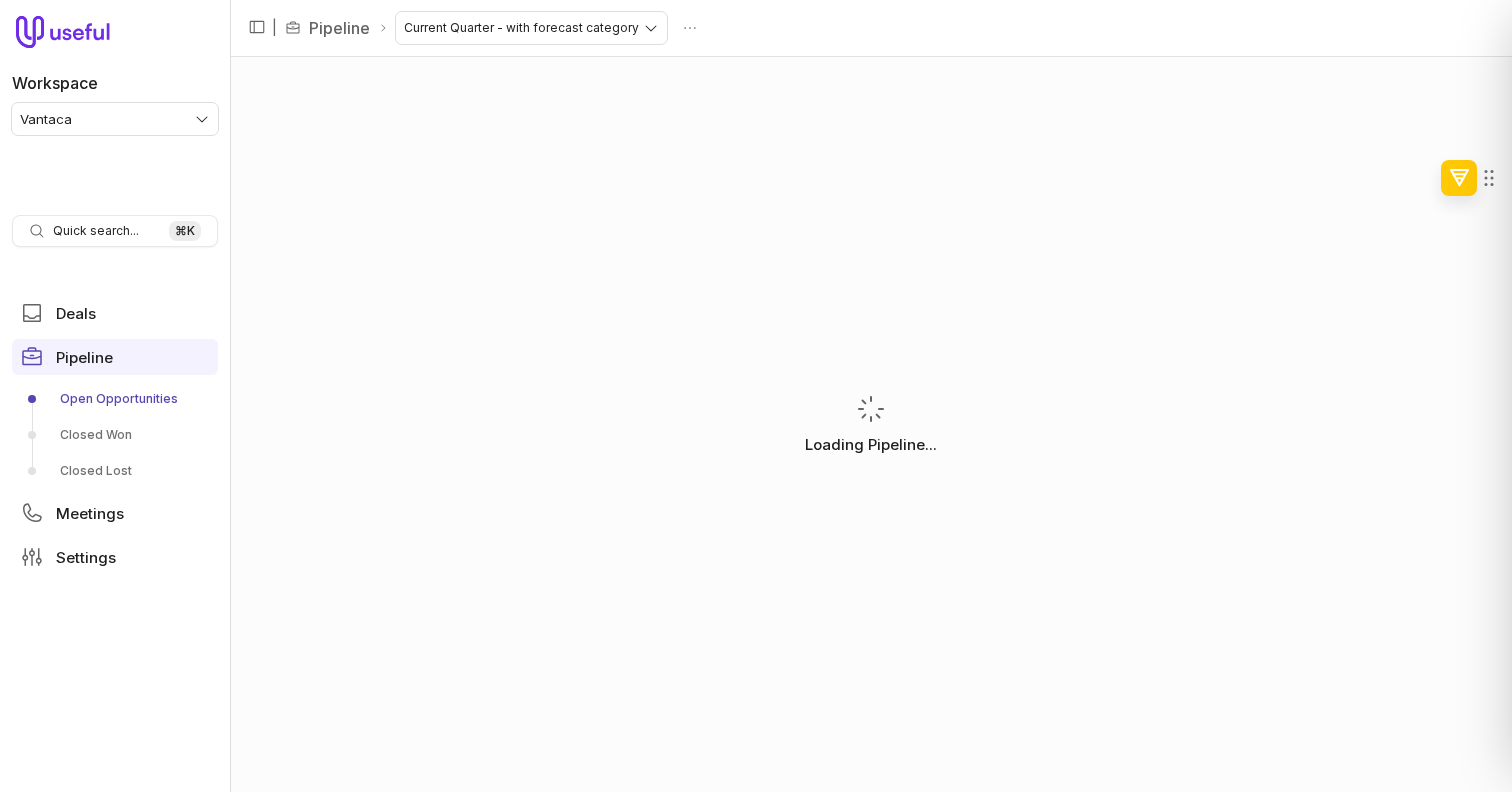 scroll, scrollTop: 0, scrollLeft: 0, axis: both 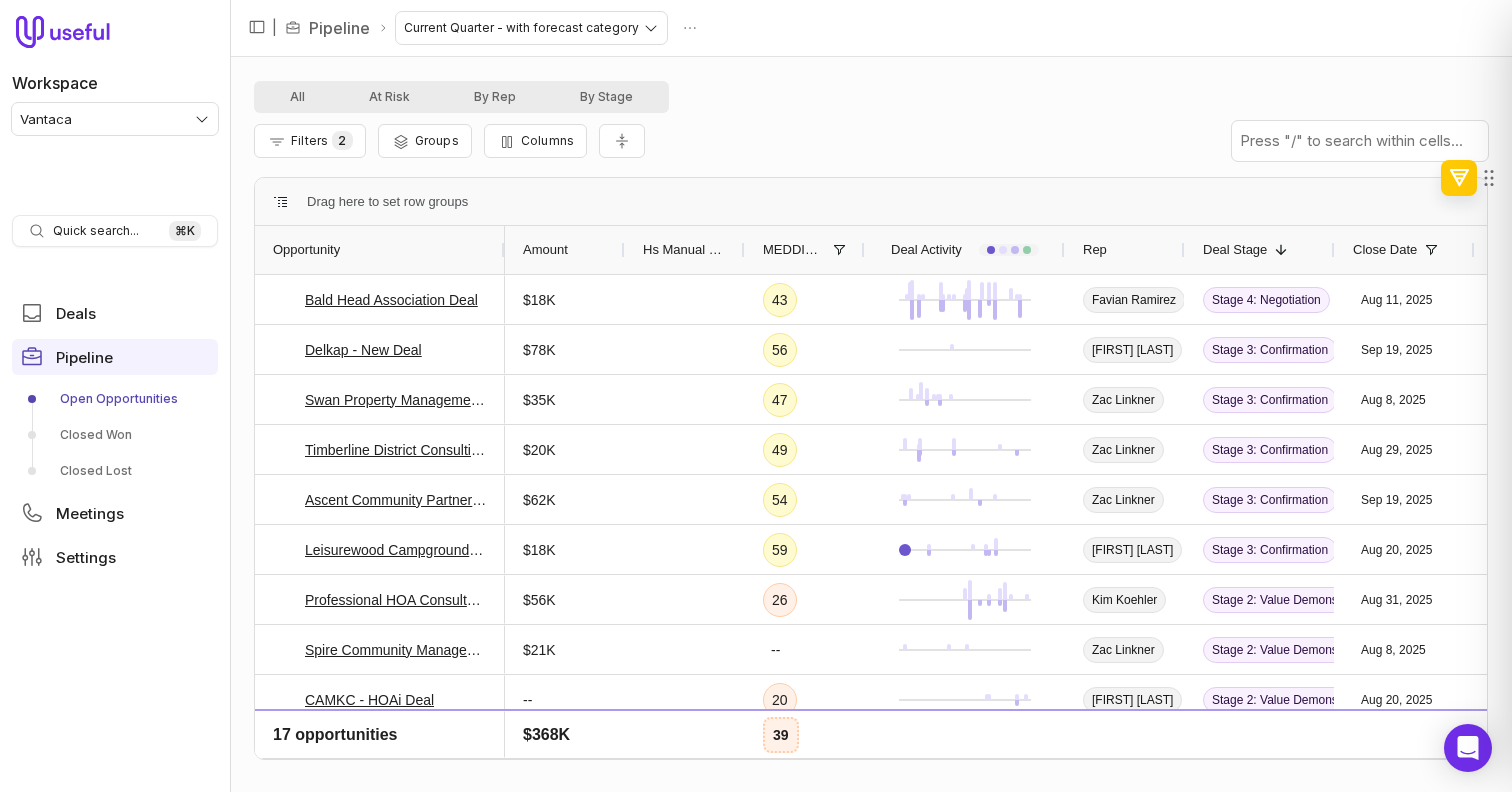 click on "Filters 2 Groups Columns" at bounding box center [871, 141] 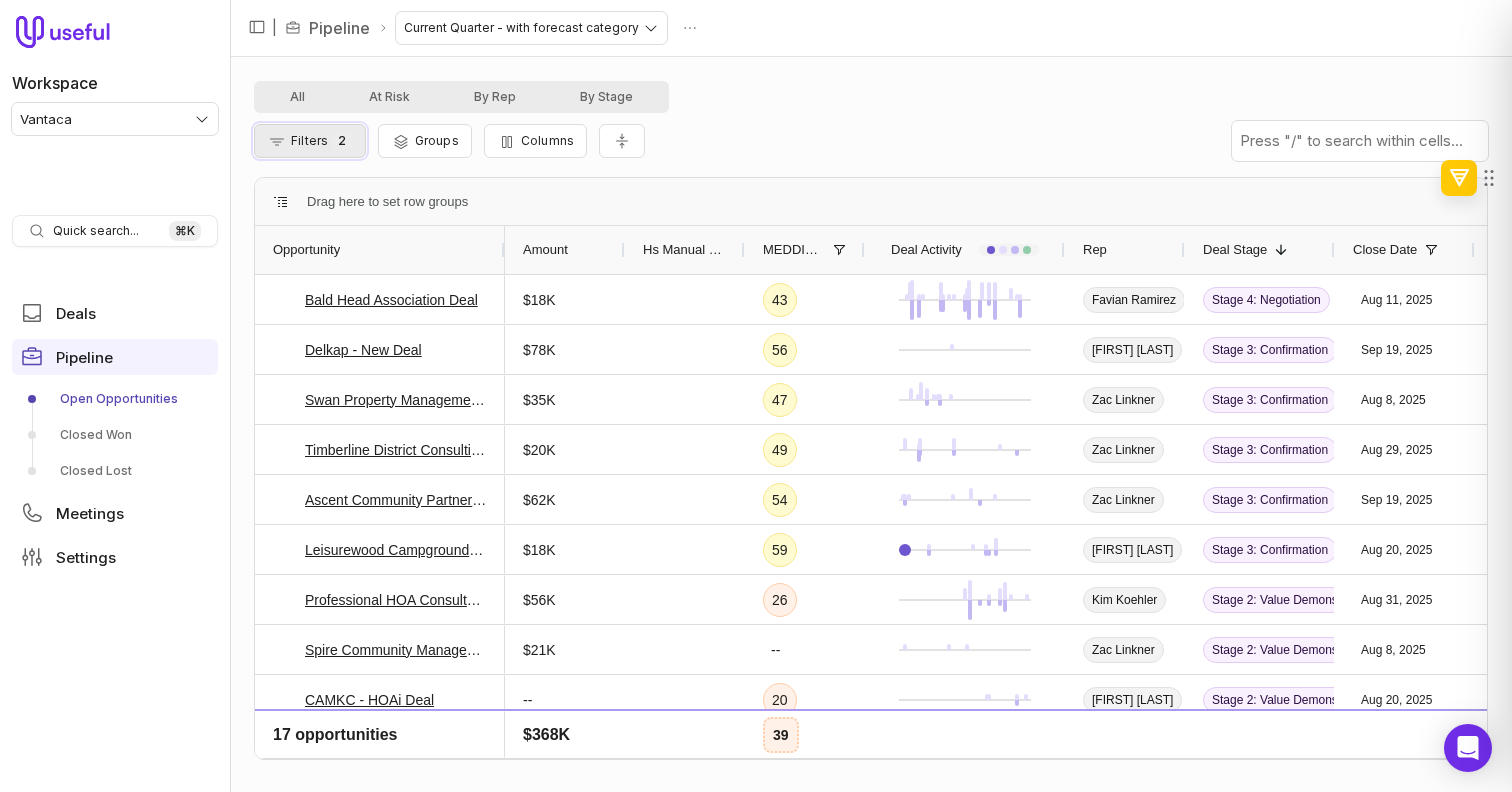 click on "Filters 2" at bounding box center (310, 141) 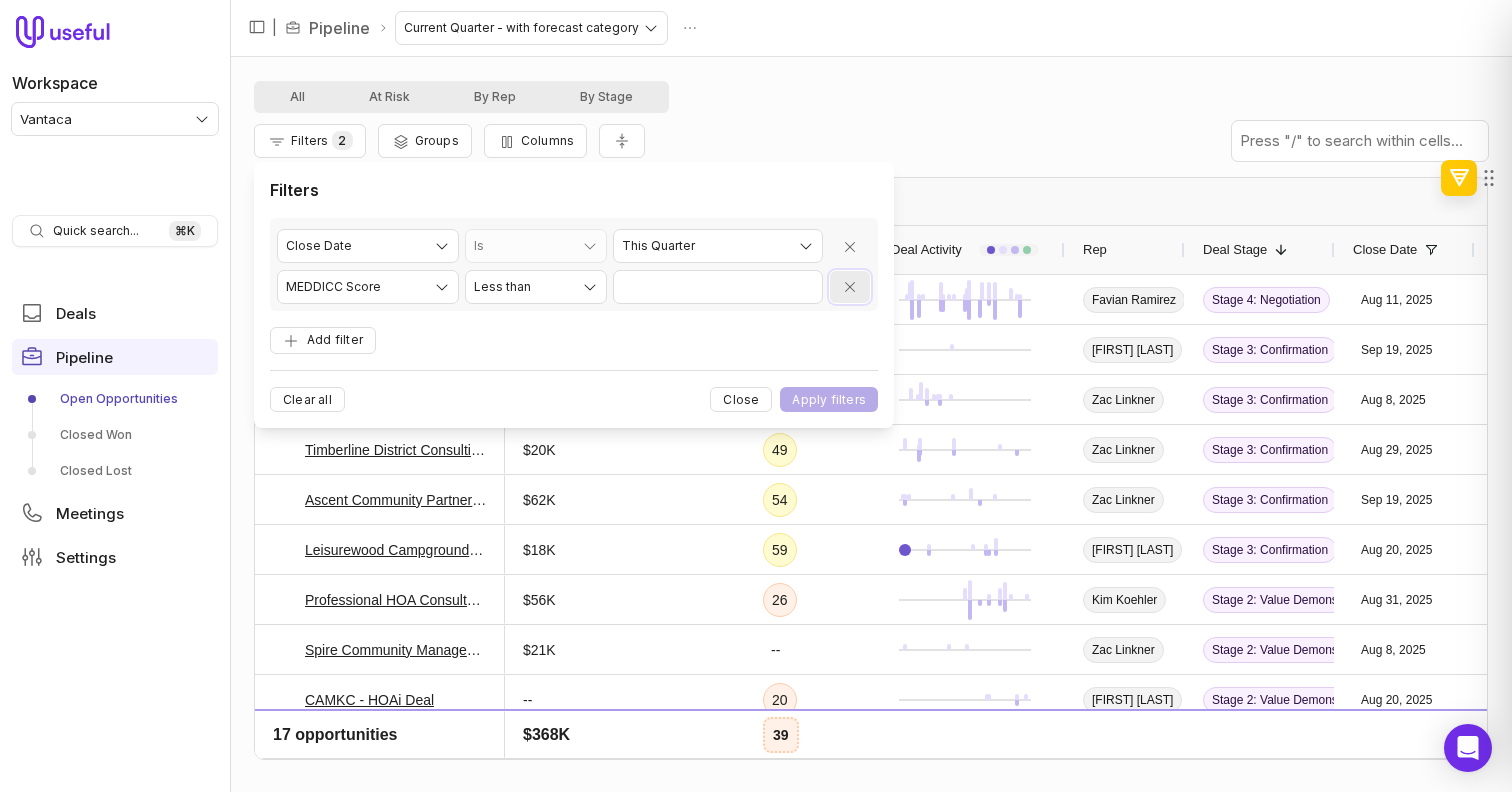click 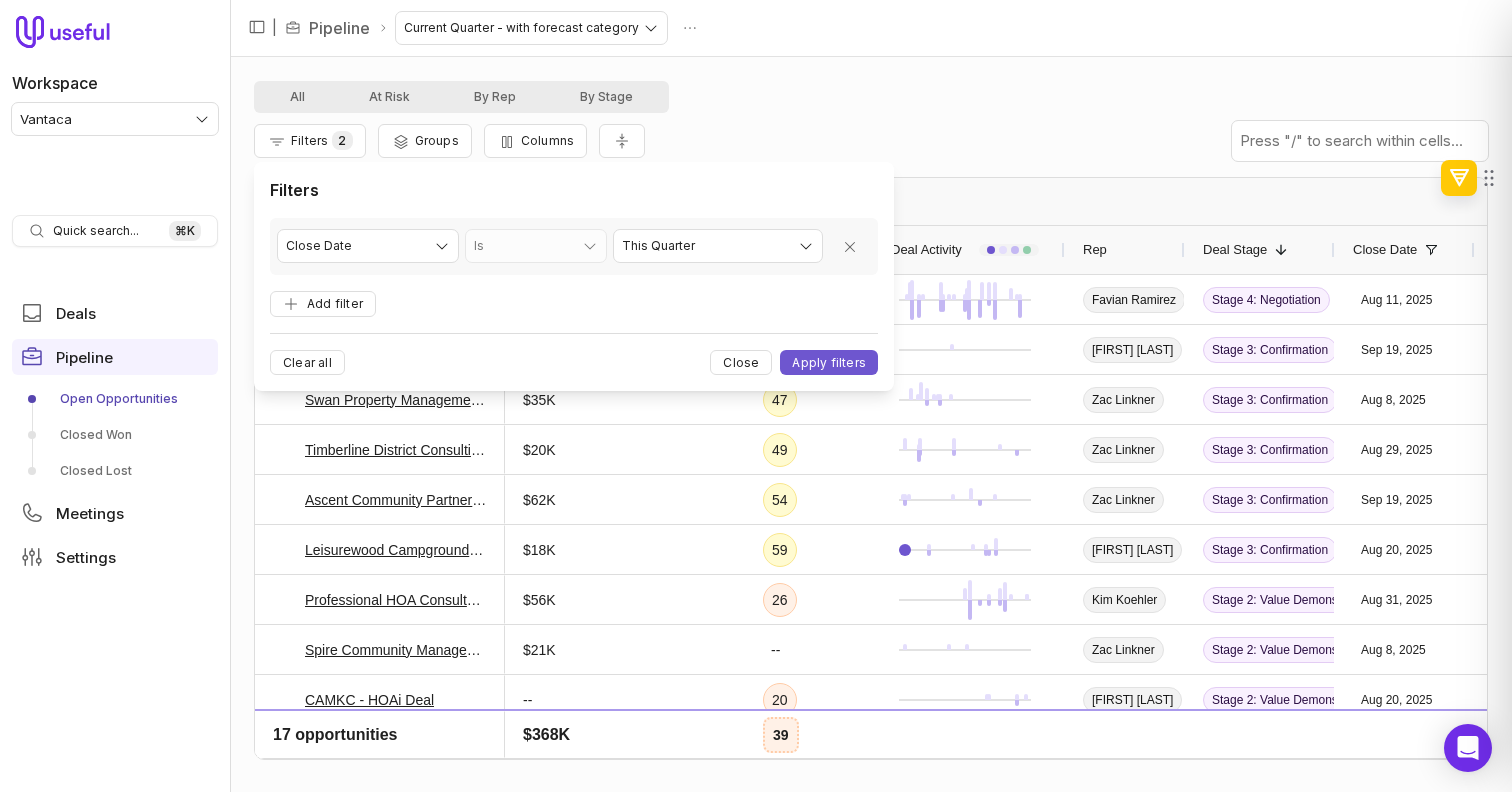 click on "**********" at bounding box center [574, 276] 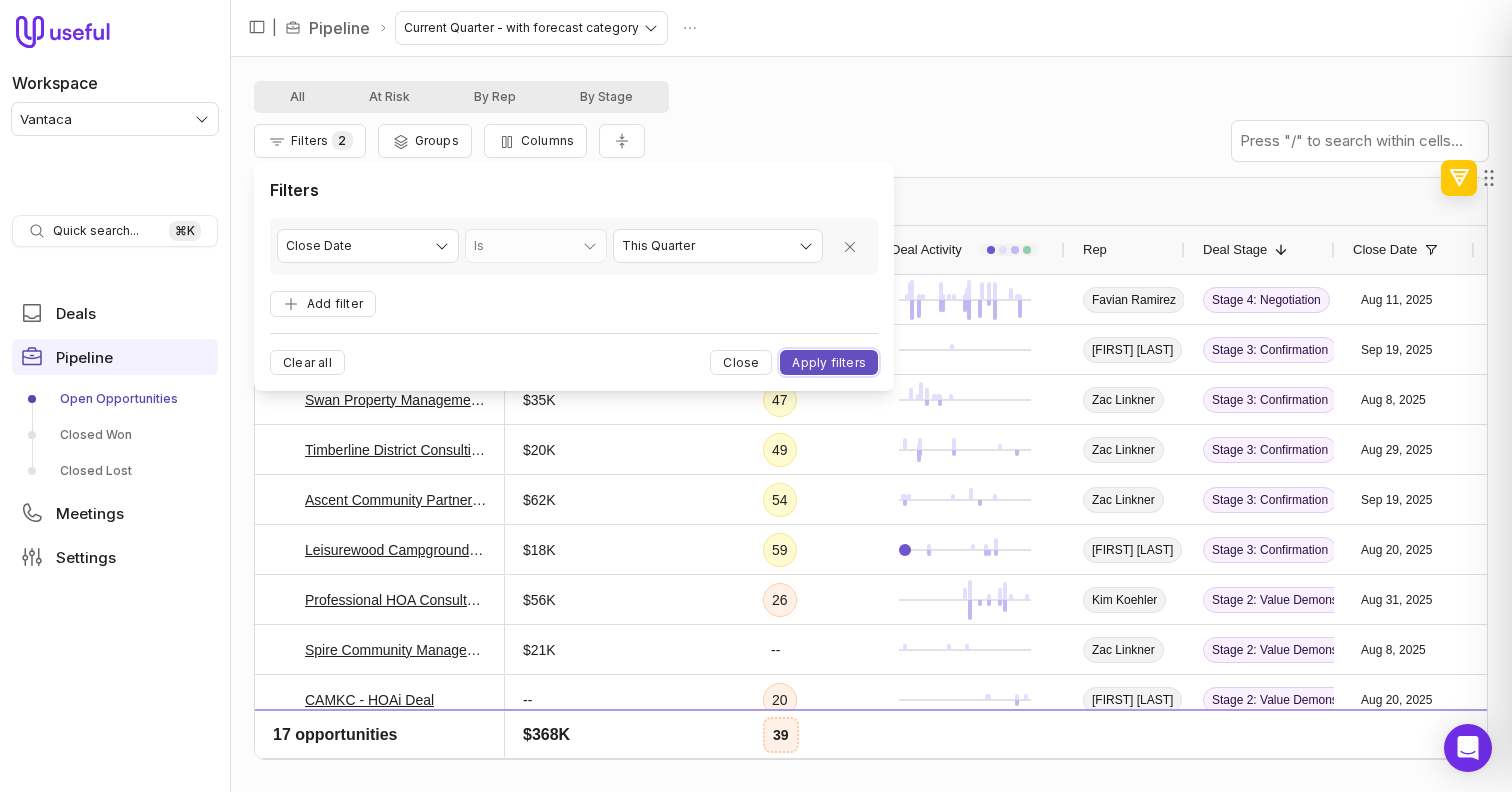 click on "Apply filters" at bounding box center (829, 362) 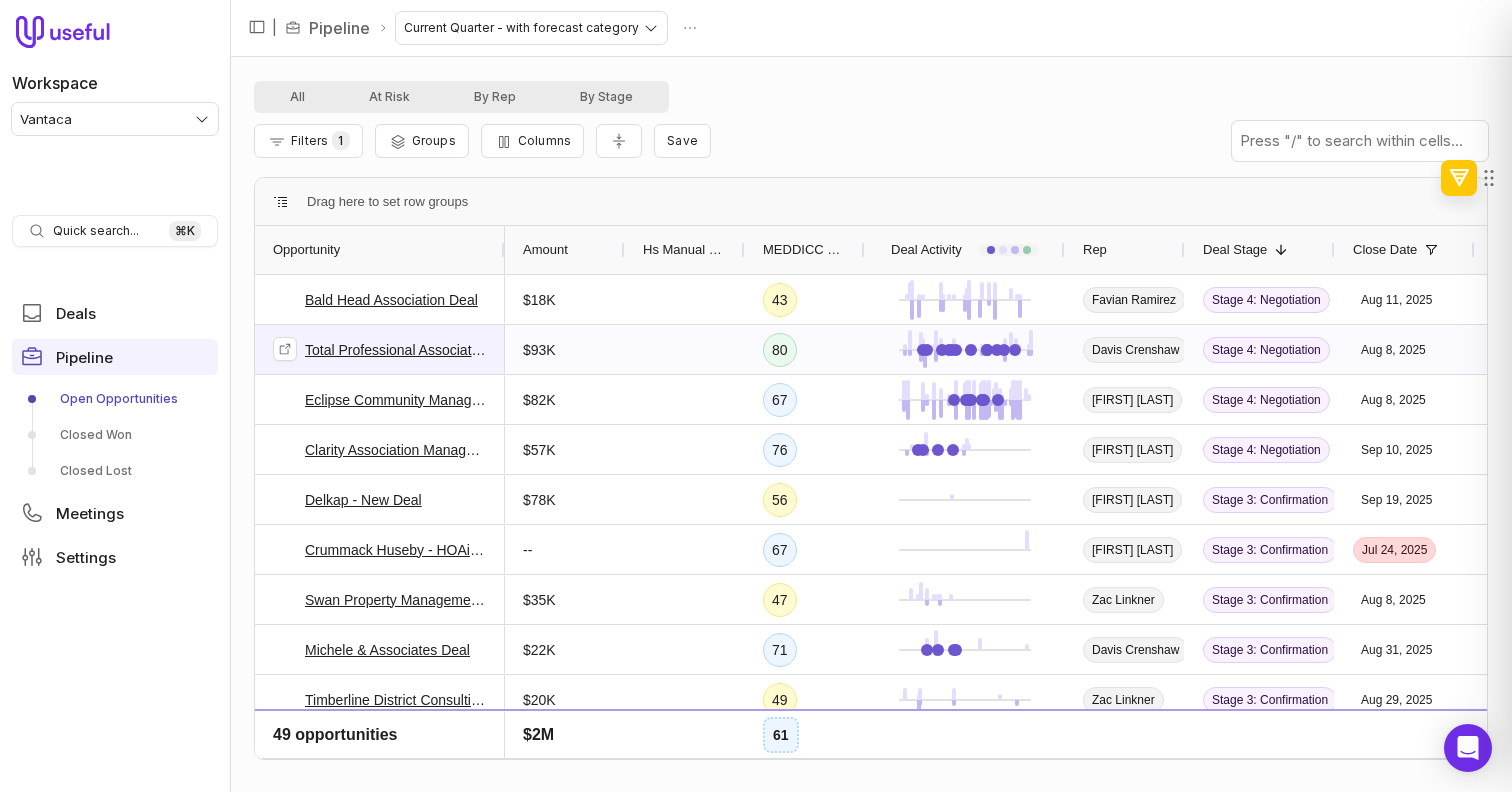 click on "Total Professional Association Management - New Deal" at bounding box center [396, 350] 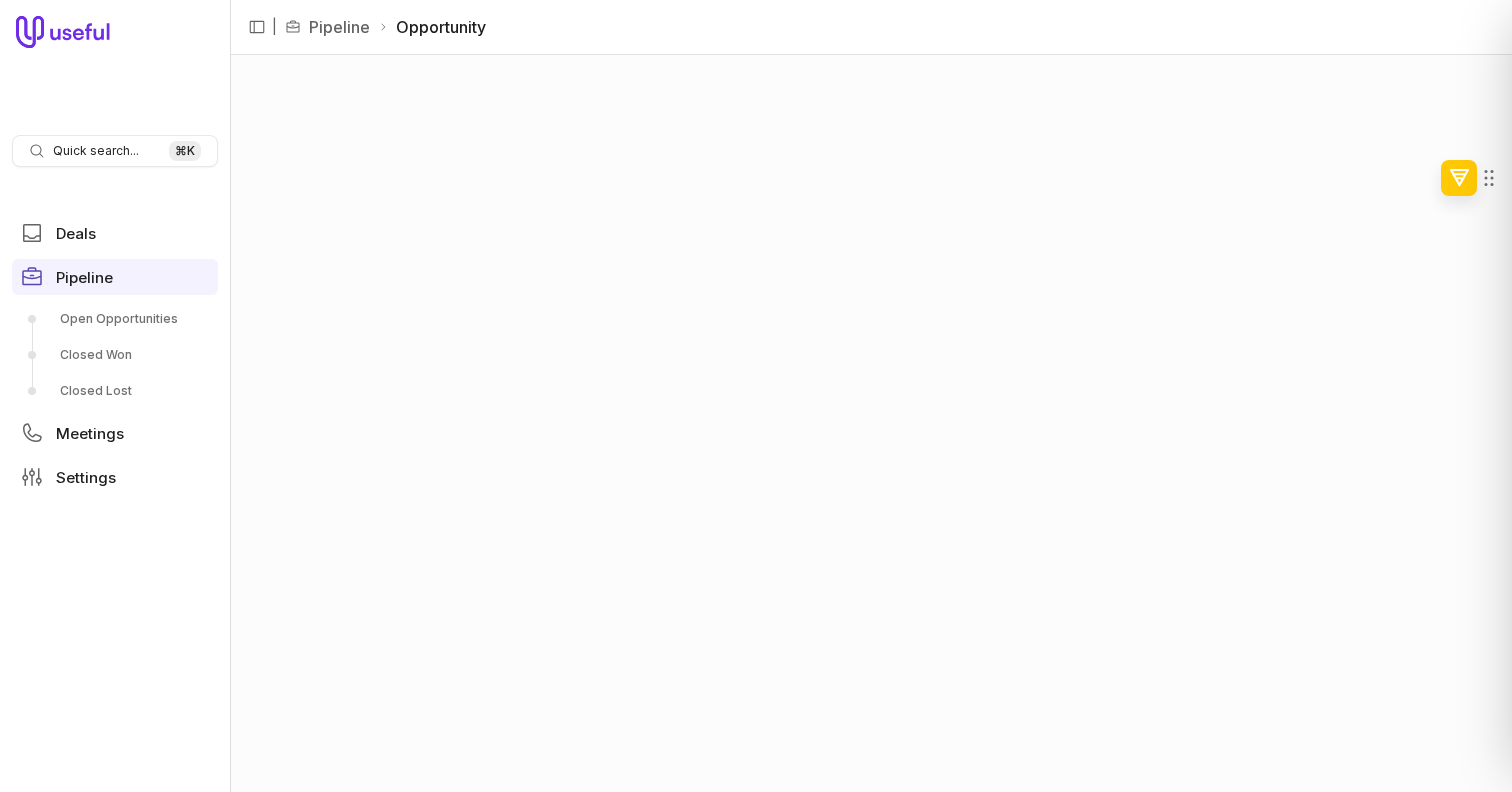 scroll, scrollTop: 0, scrollLeft: 0, axis: both 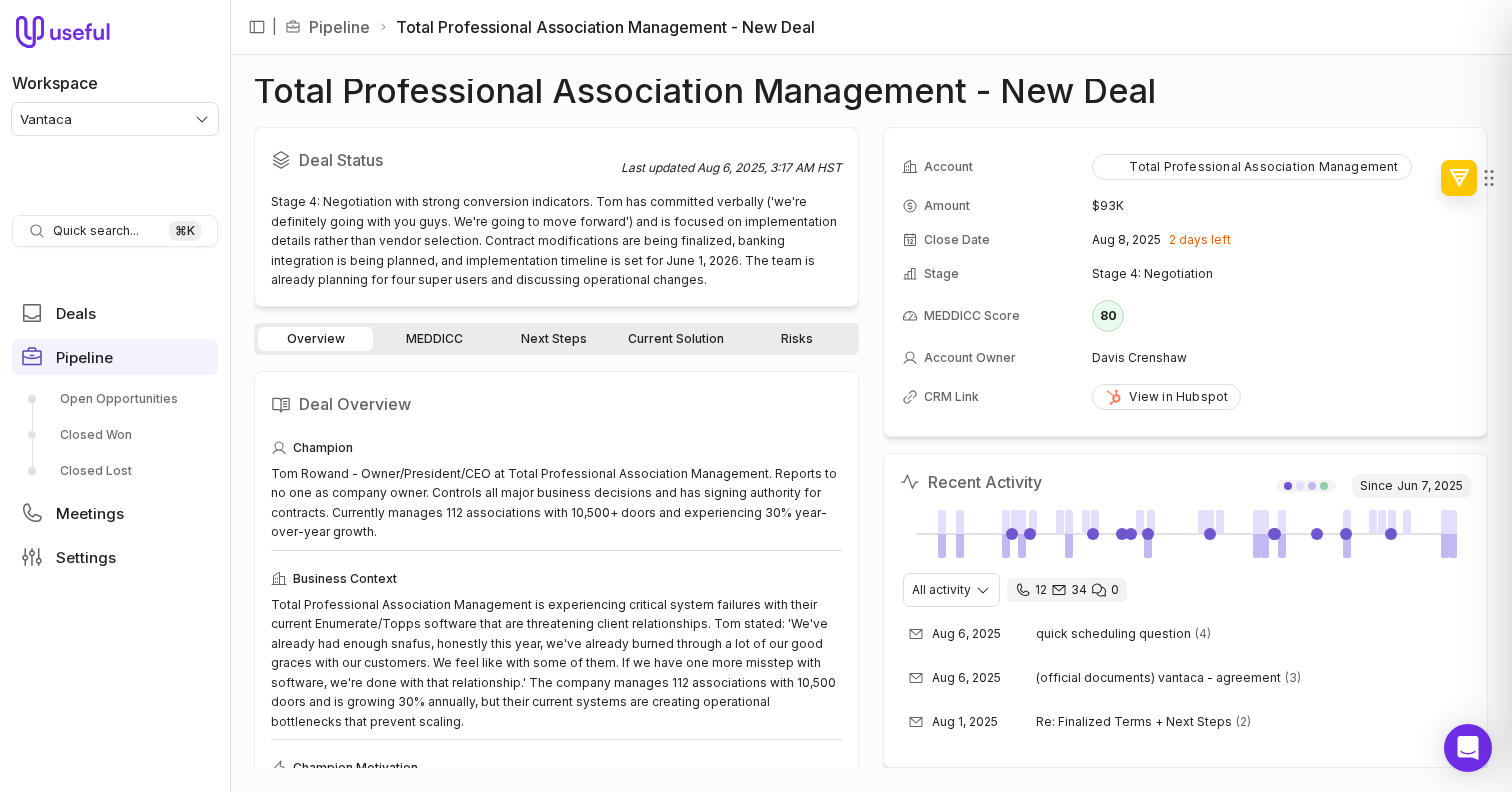 click on "Next Steps" at bounding box center [554, 339] 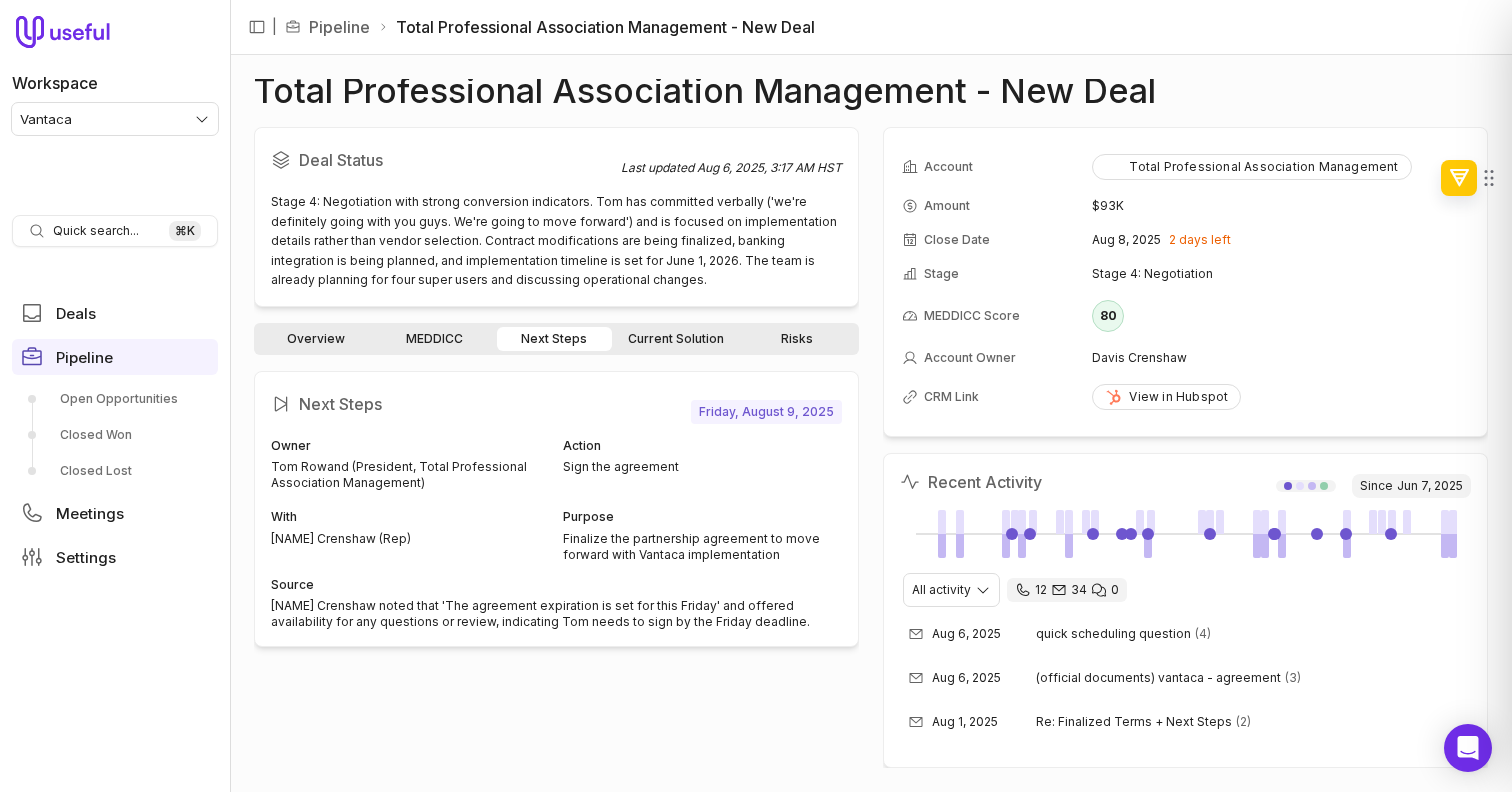 click on "Current Solution" at bounding box center [676, 339] 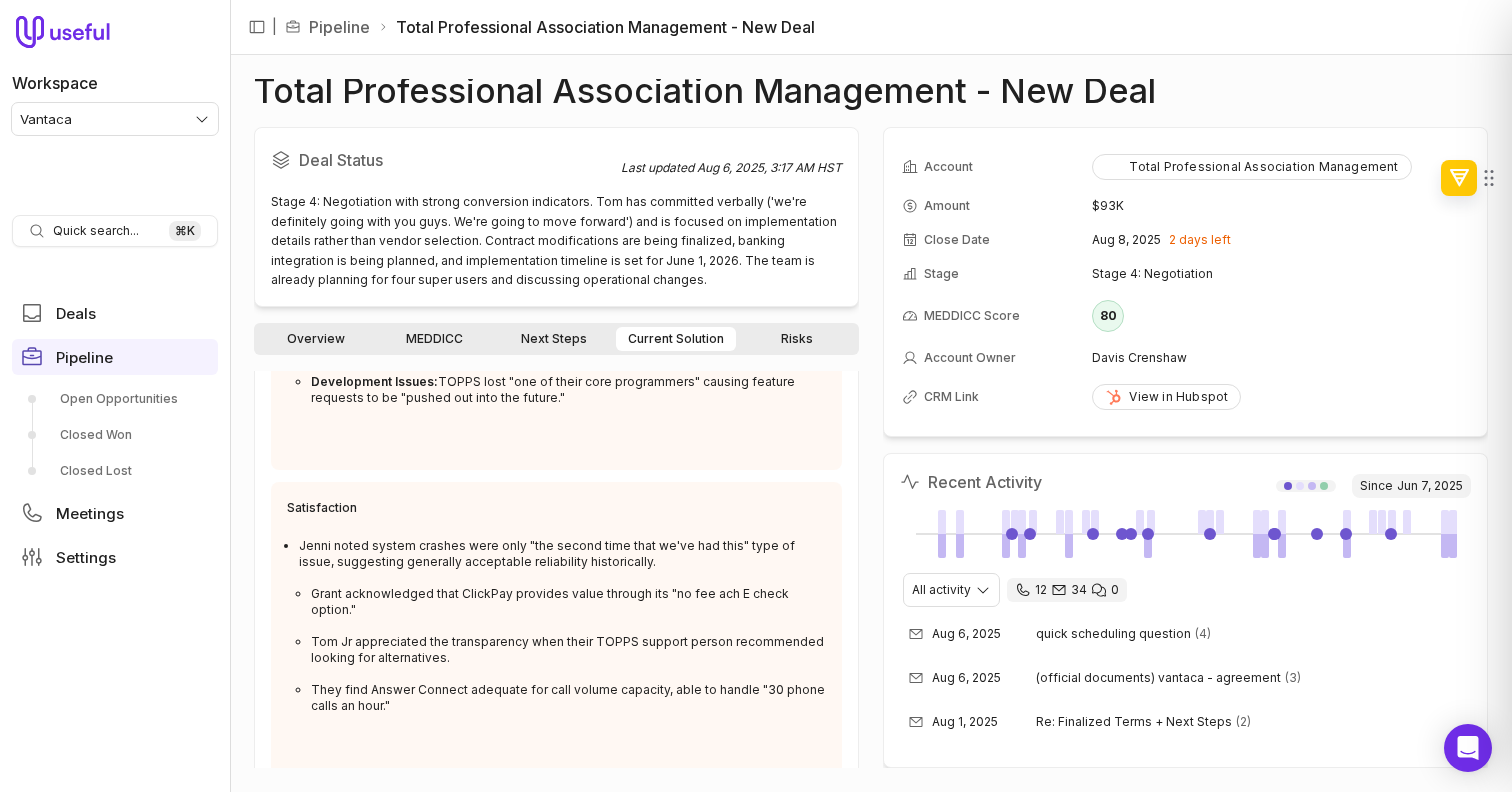scroll, scrollTop: 887, scrollLeft: 0, axis: vertical 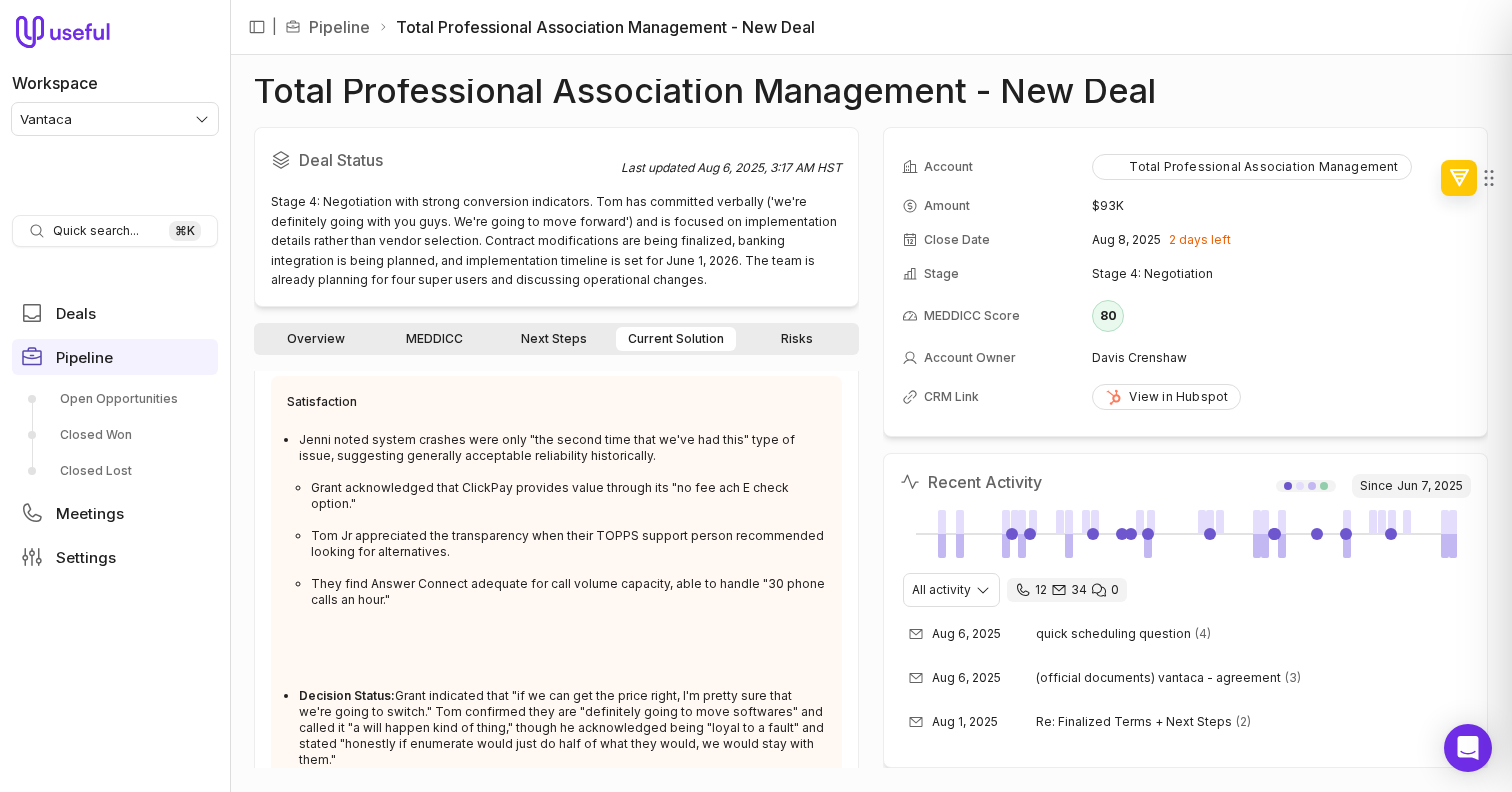 click on "Jenni noted system crashes were only "the second time that we've had this" type of issue, suggesting generally acceptable reliability historically.
Grant acknowledged that ClickPay provides value through its "no fee ach E check option."
Tom Jr appreciated the transparency when their TOPPS support person recommended looking for alternatives.
They find Answer Connect adequate for call volume capacity, able to handle "30 phone calls an hour."" at bounding box center (562, 536) 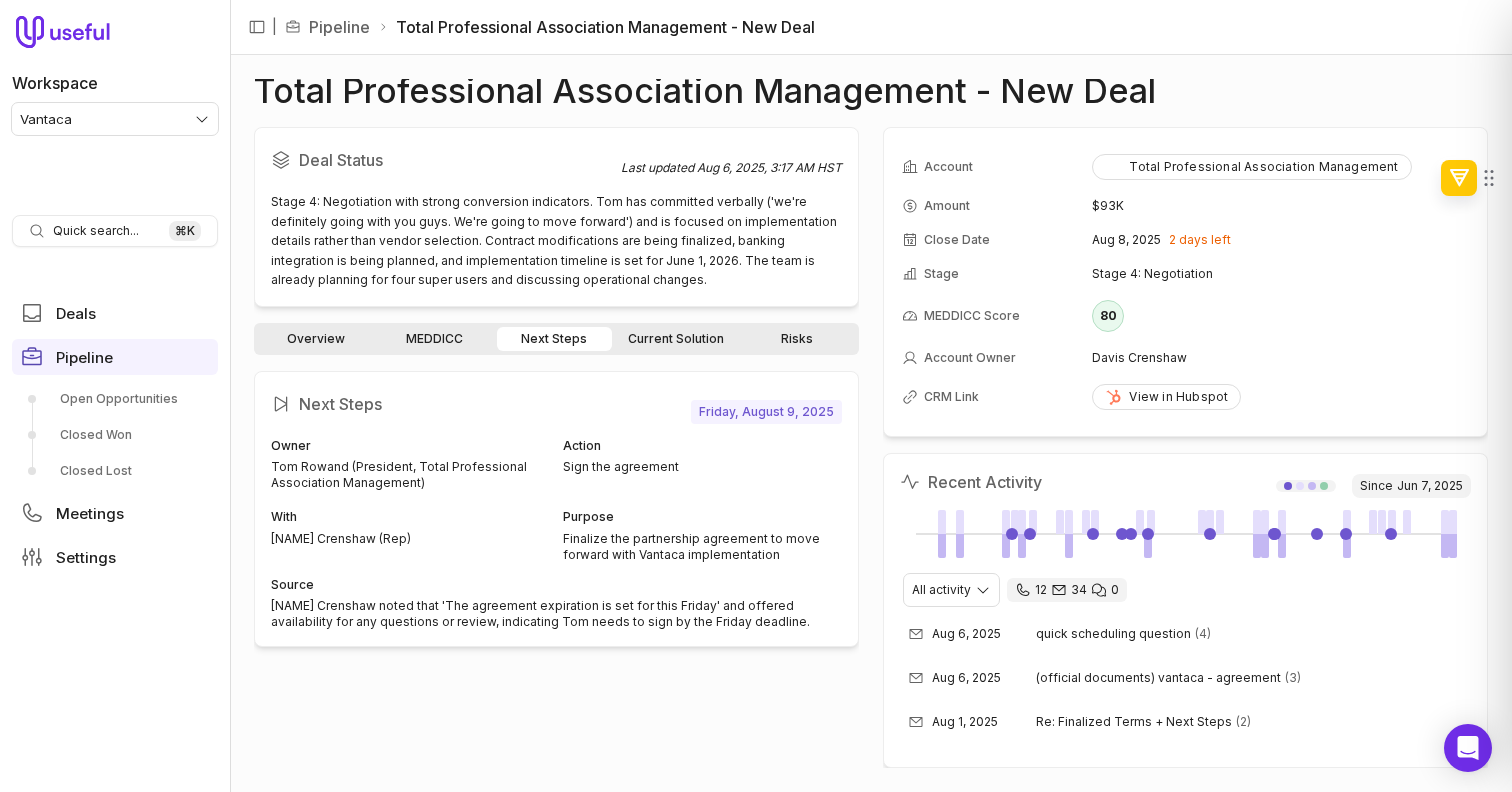 scroll, scrollTop: 0, scrollLeft: 0, axis: both 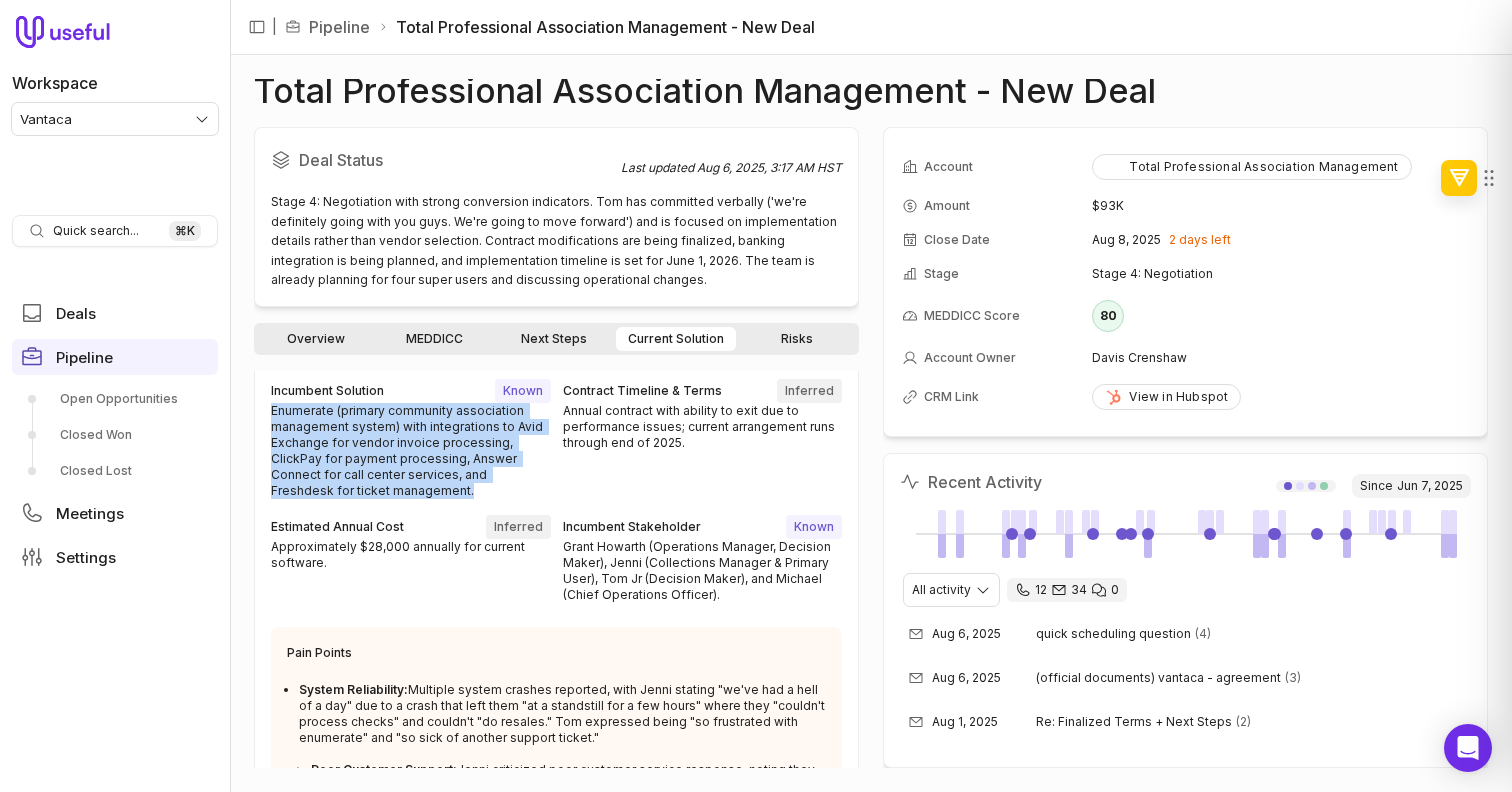 drag, startPoint x: 446, startPoint y: 493, endPoint x: 241, endPoint y: 408, distance: 221.92342 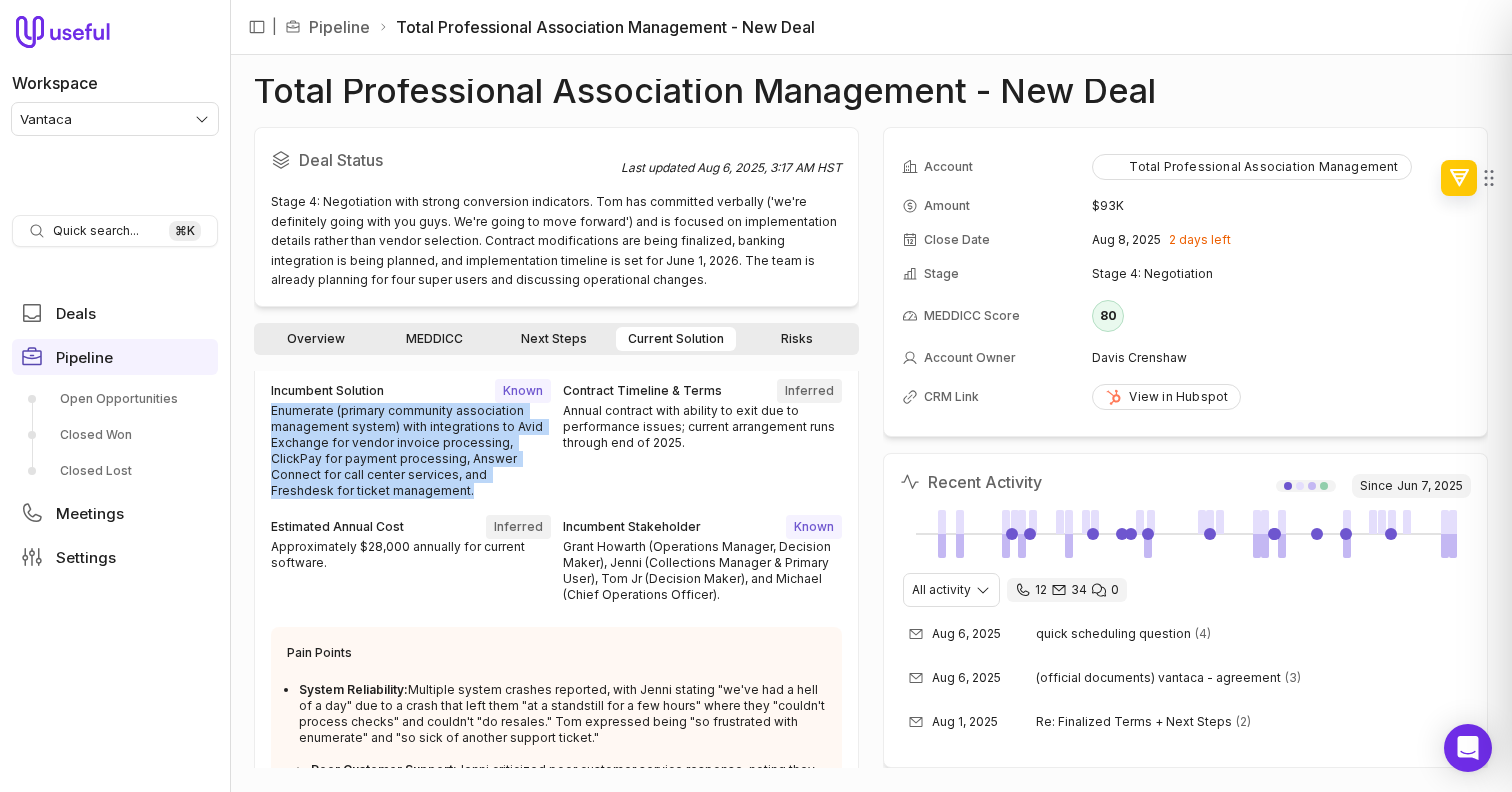 click on "Enumerate (primary community association management system) with integrations to Avid Exchange for vendor invoice processing, ClickPay for payment processing, Answer Connect for call center services, and Freshdesk for ticket management." at bounding box center (411, 451) 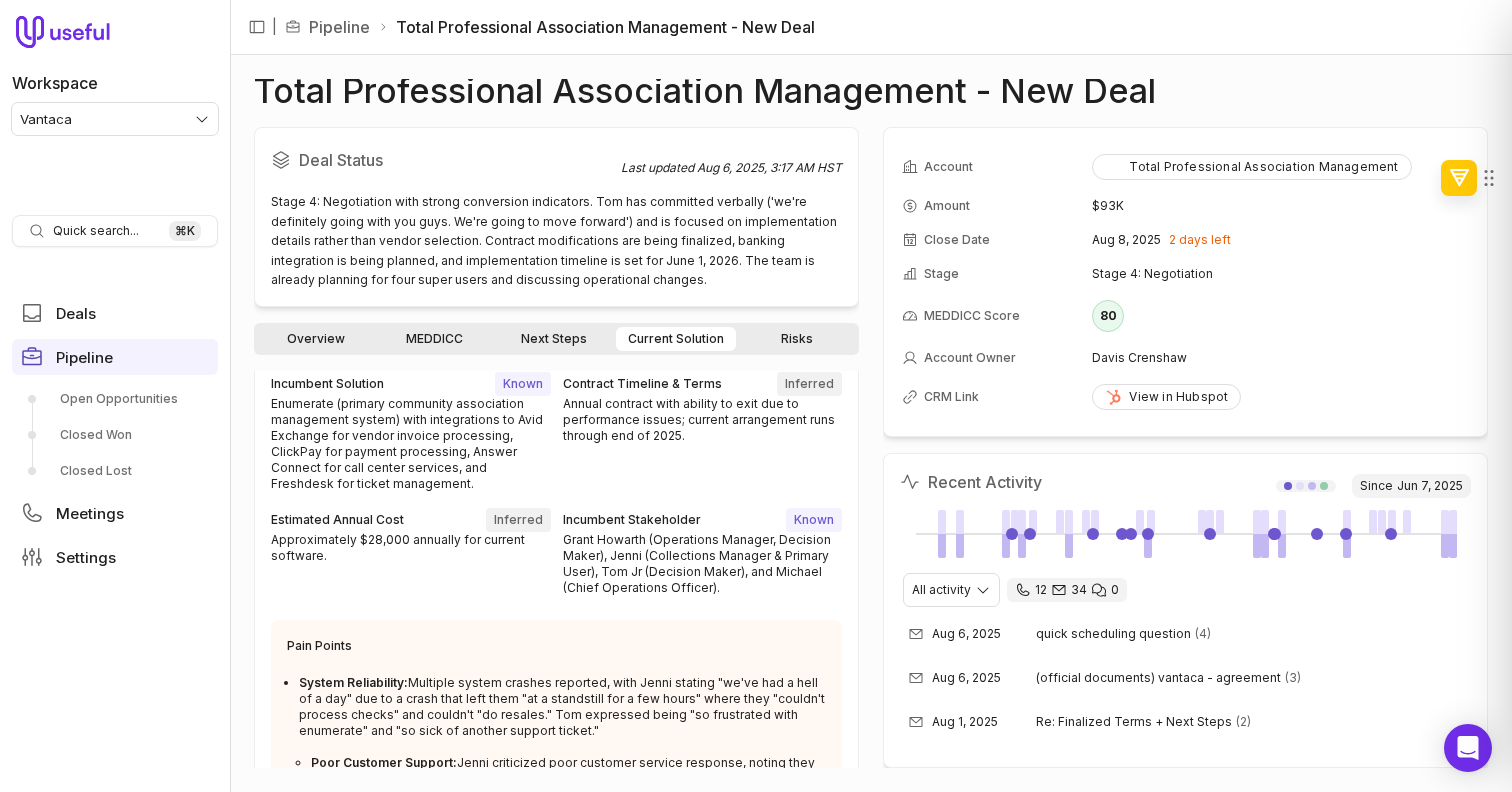 scroll, scrollTop: 0, scrollLeft: 0, axis: both 